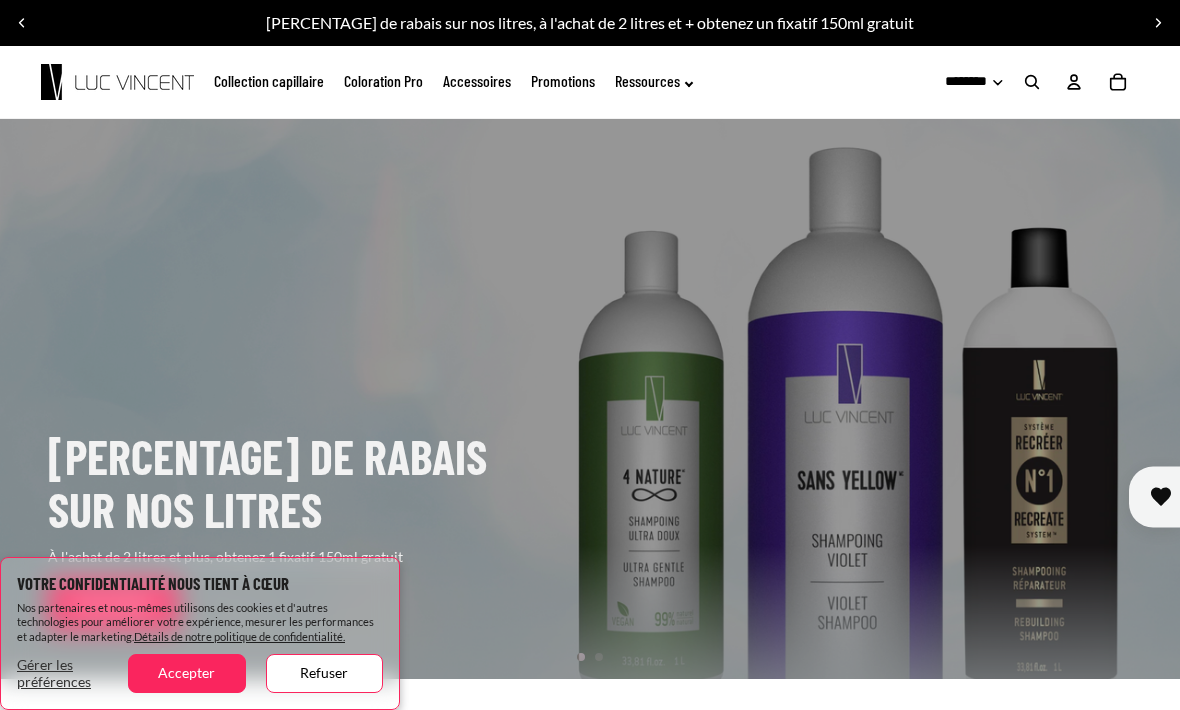 scroll, scrollTop: 0, scrollLeft: 0, axis: both 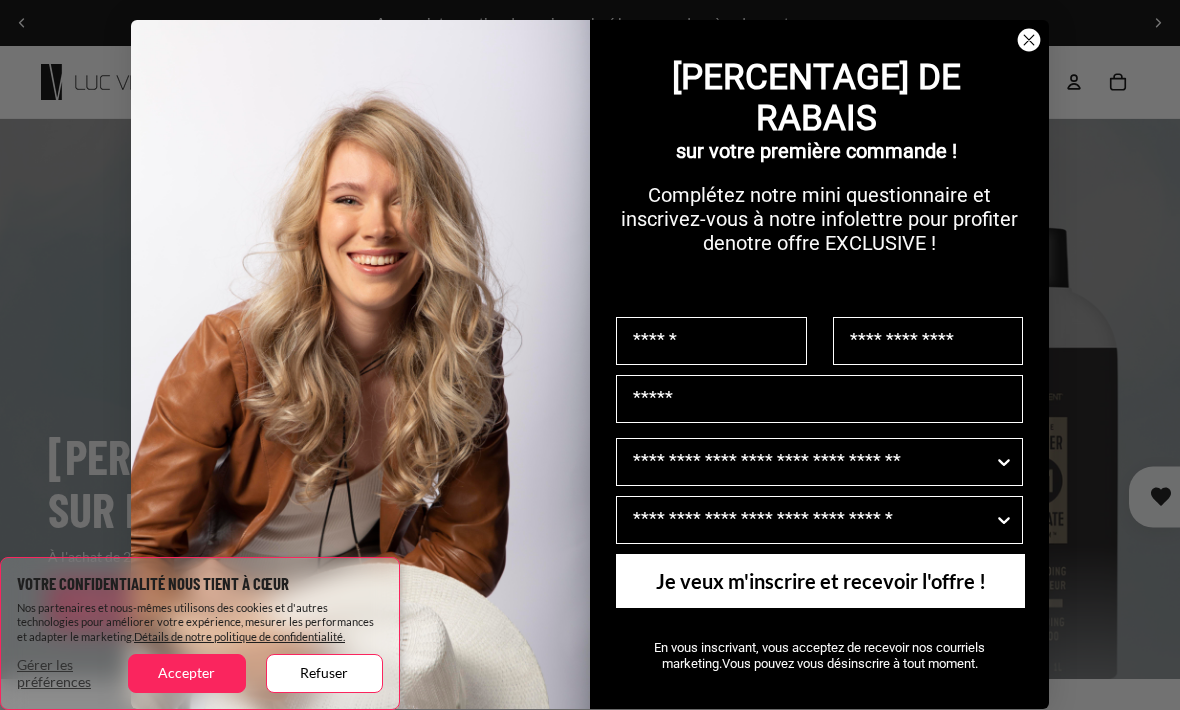 click at bounding box center [1029, 40] 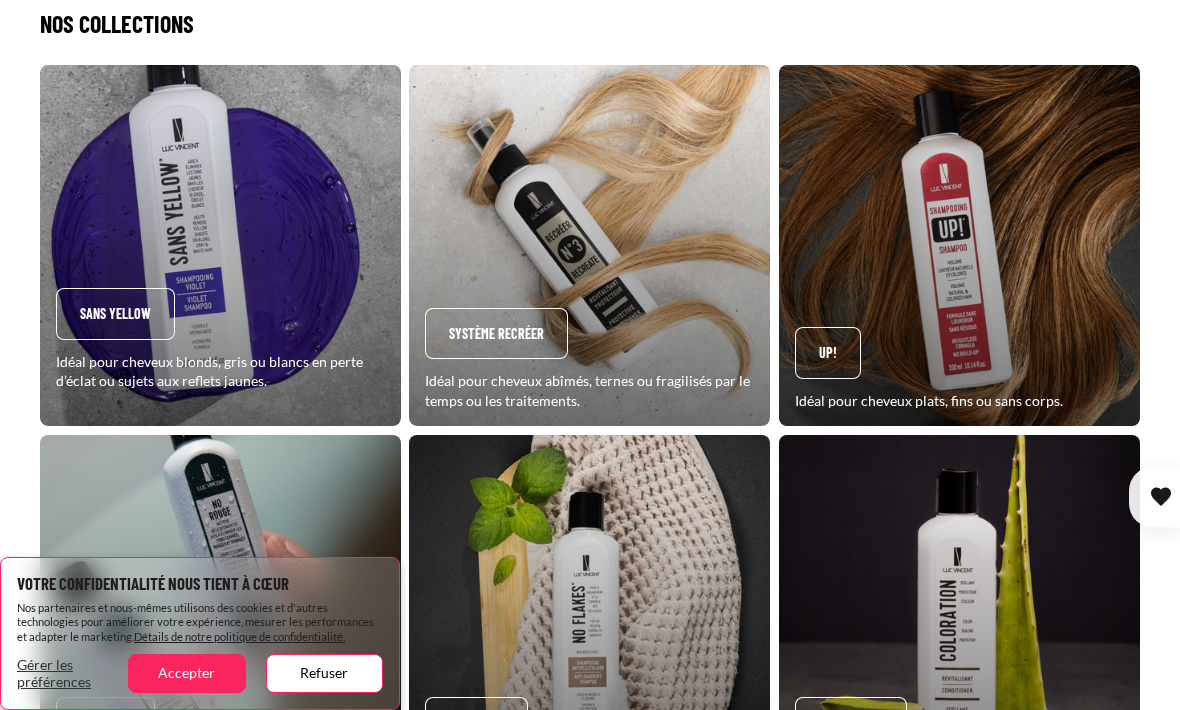 scroll, scrollTop: 1782, scrollLeft: 0, axis: vertical 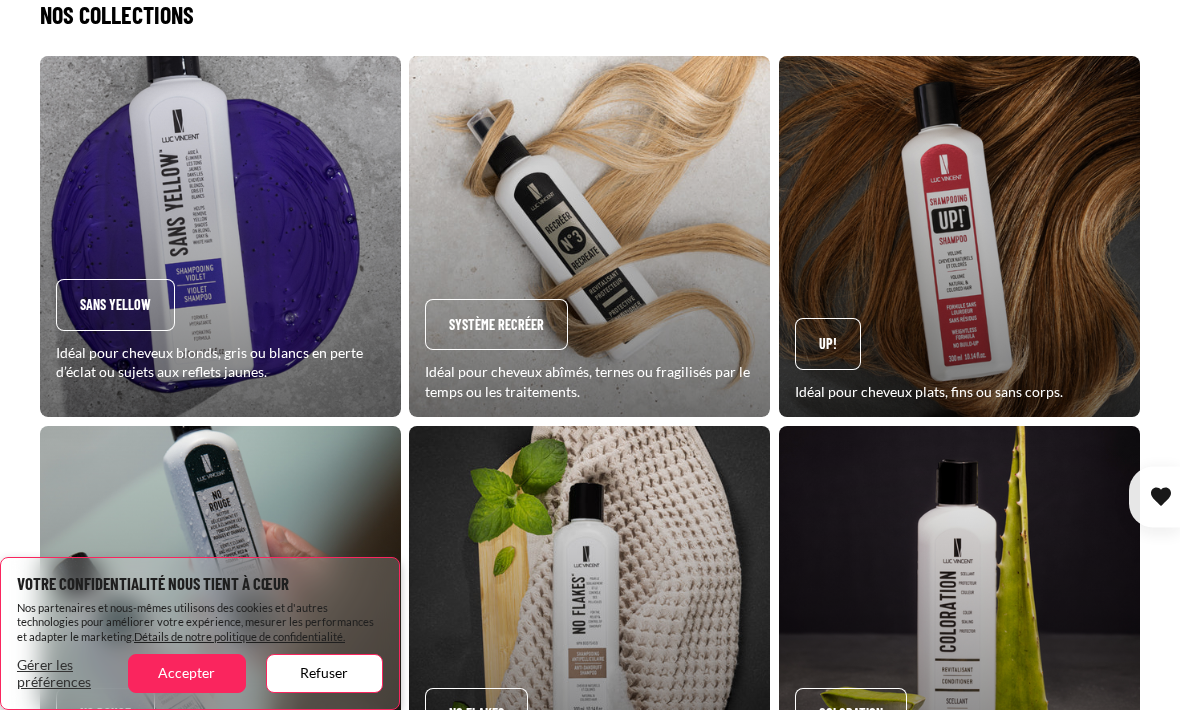 click on "Up!" at bounding box center [959, 236] 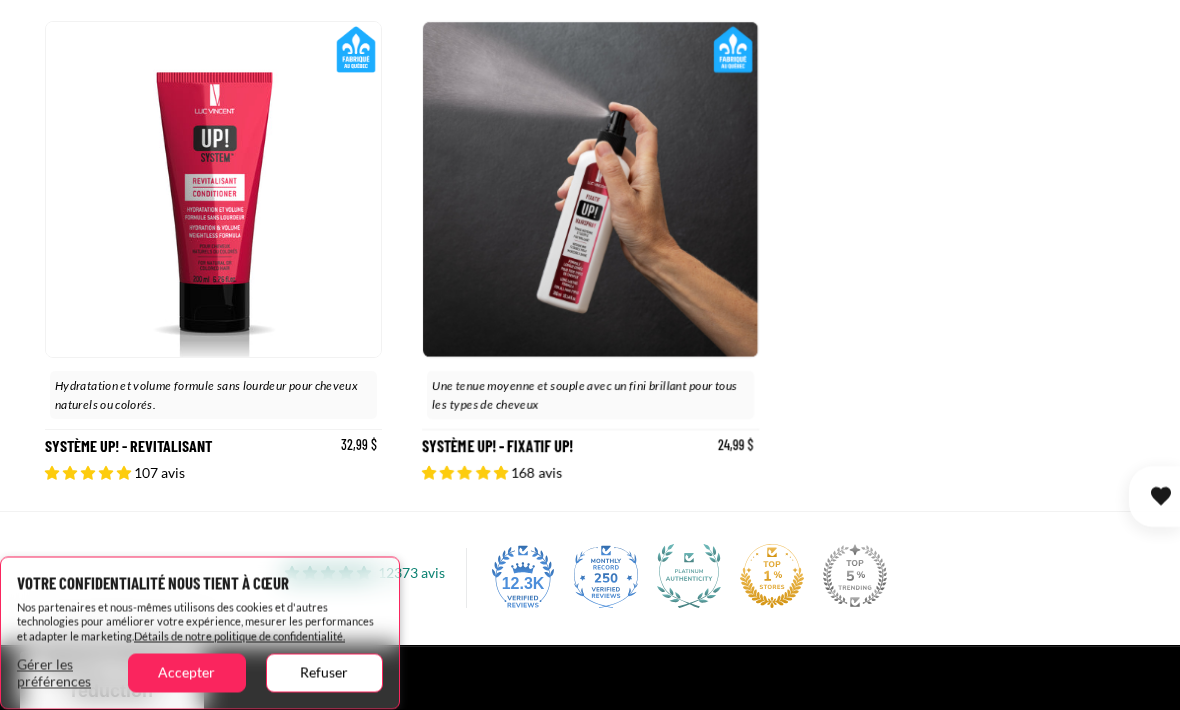 scroll, scrollTop: 815, scrollLeft: 0, axis: vertical 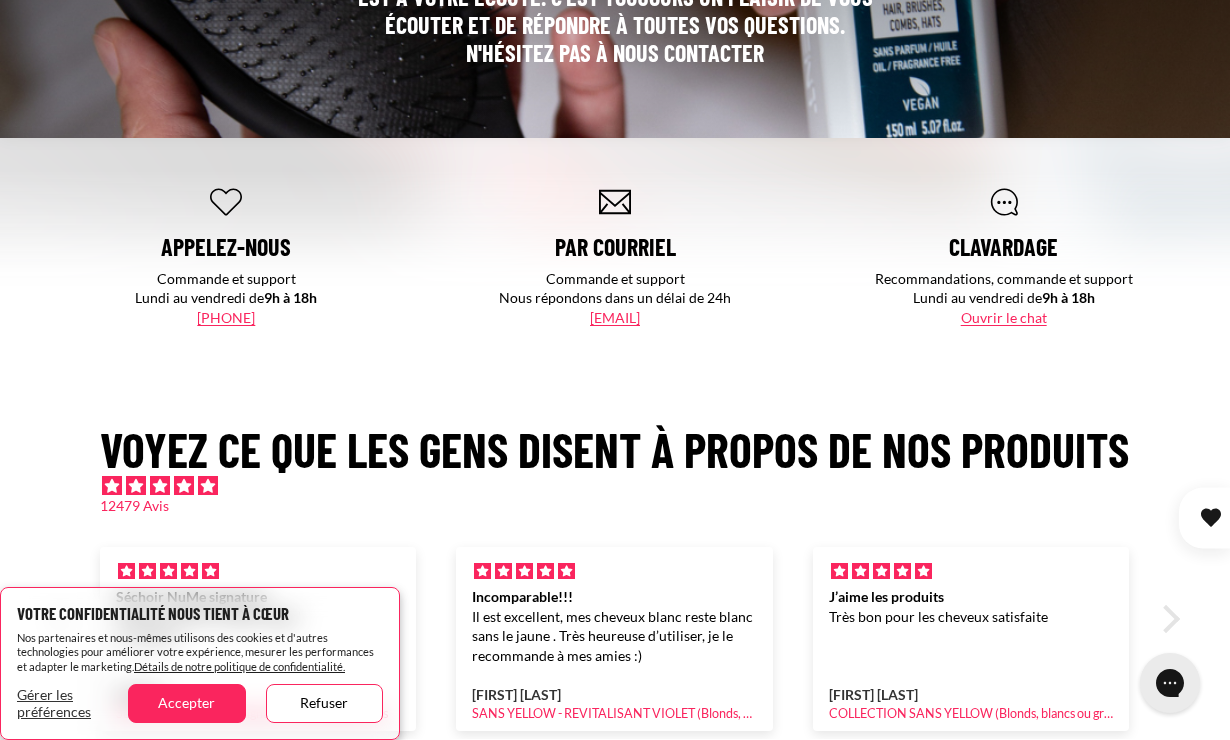 click on "J’aime les produits   Très bon pour les cheveux satisfaite          Louise Damphousse       COLLECTION SANS YELLOW (Blonds, blancs ou gris)      12/29/2024" at bounding box center [258, 639] 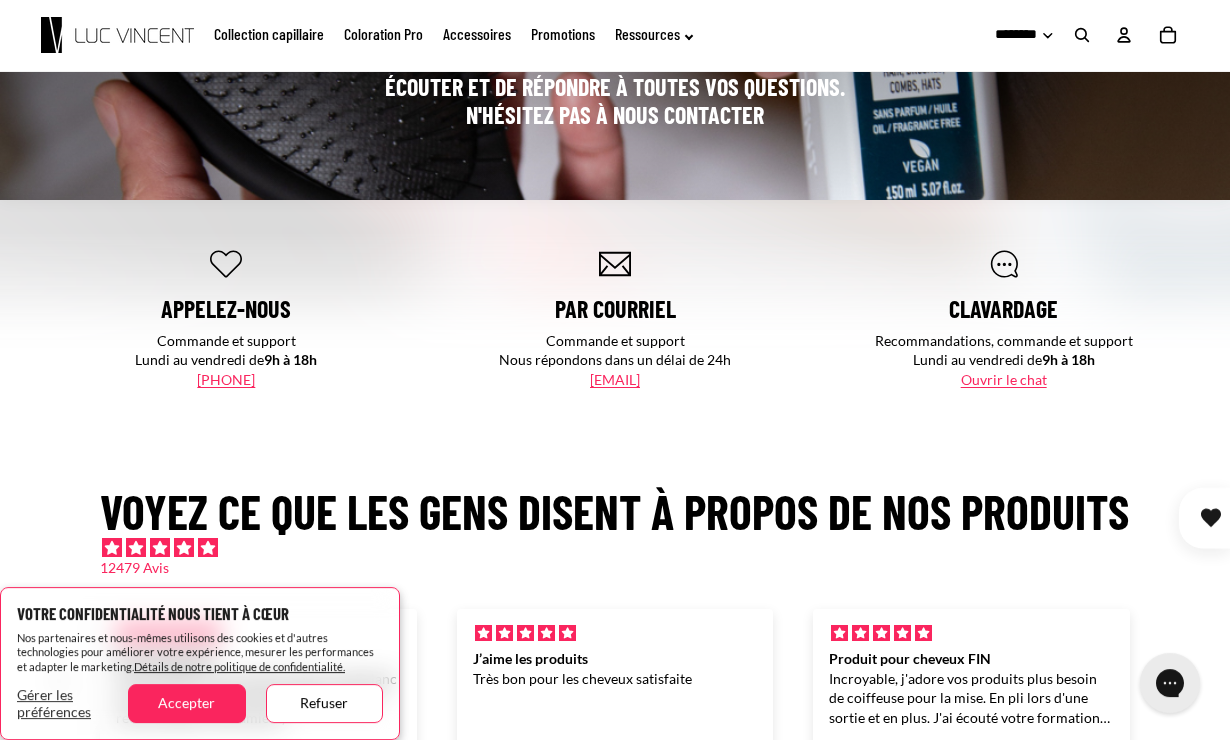 scroll, scrollTop: 0, scrollLeft: 0, axis: both 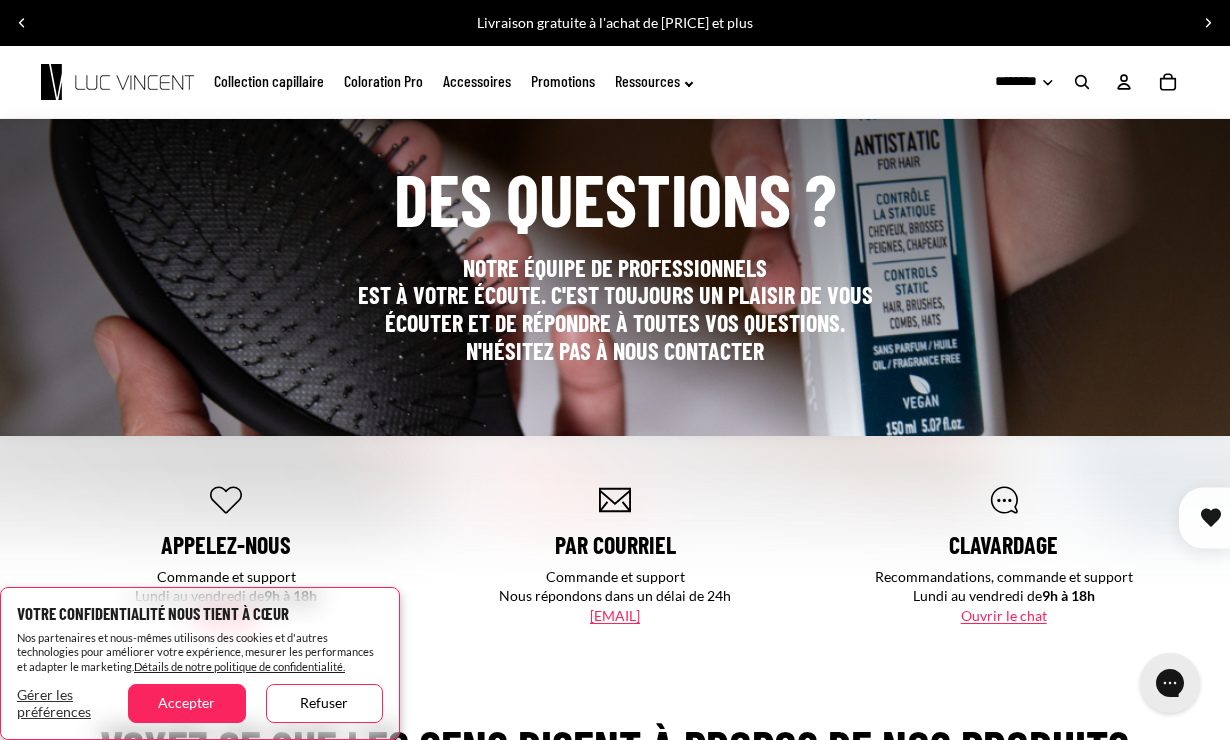 click on "Accessoires" at bounding box center [477, 81] 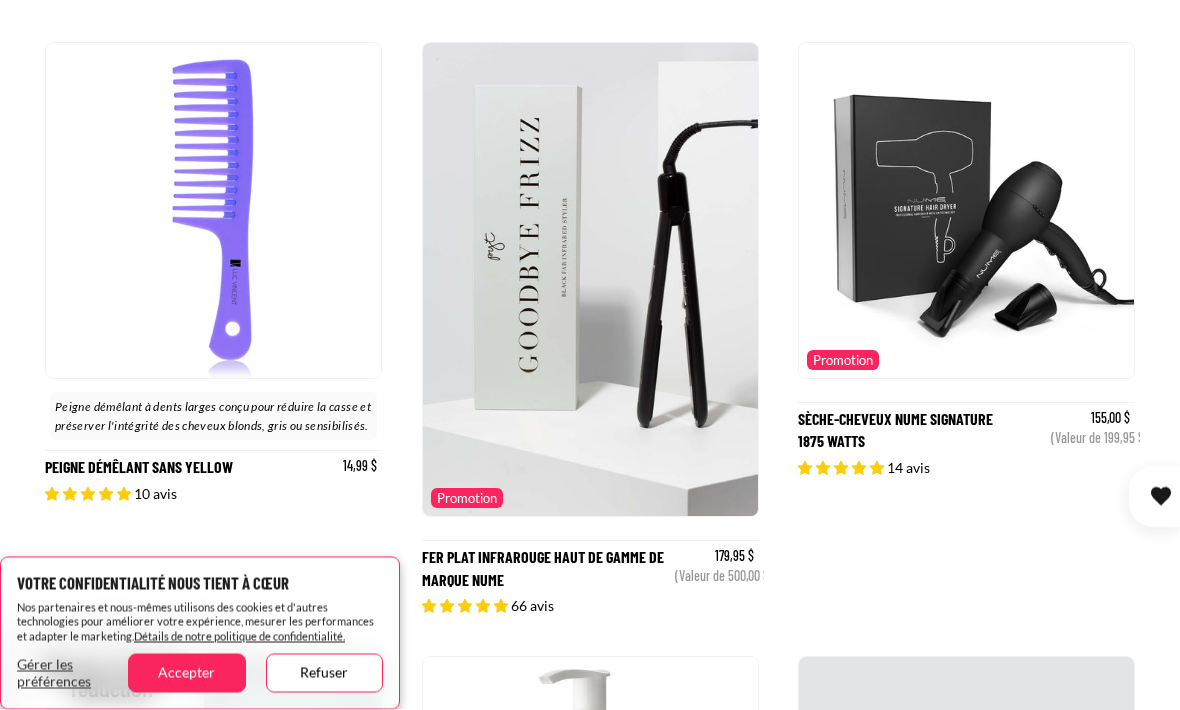 scroll, scrollTop: 2191, scrollLeft: 0, axis: vertical 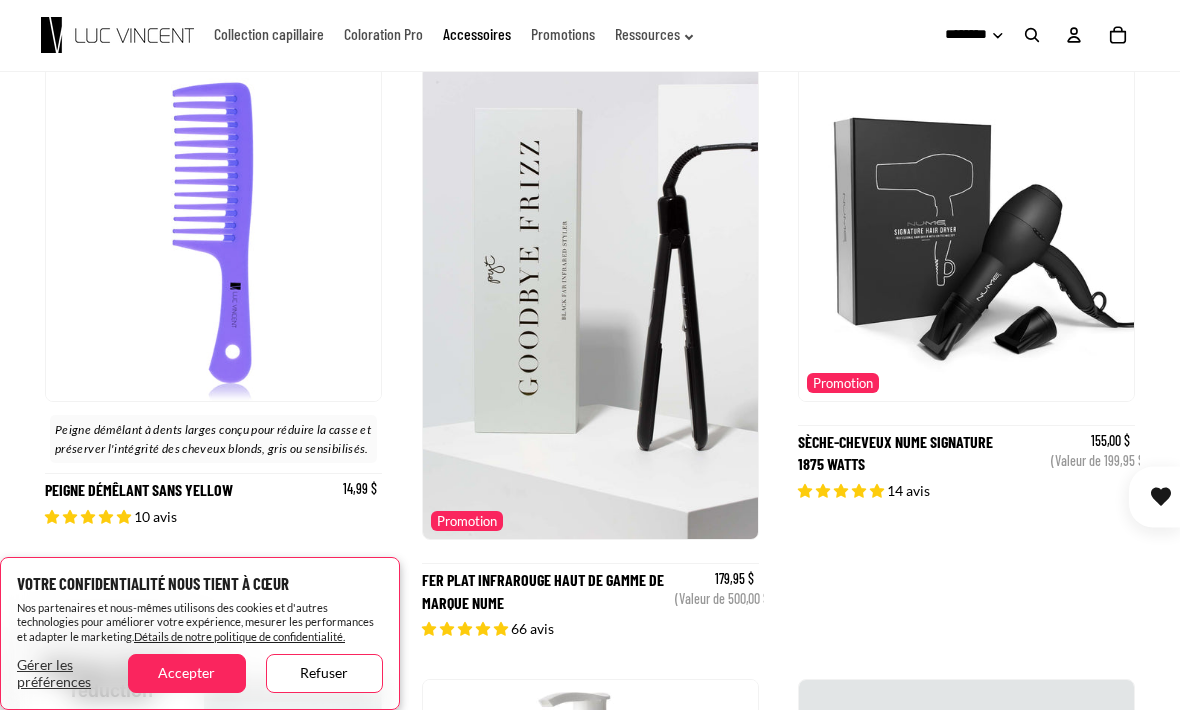 click on "Sèche-cheveux NuMe Signature [NUMBER]watts" at bounding box center [966, 352] 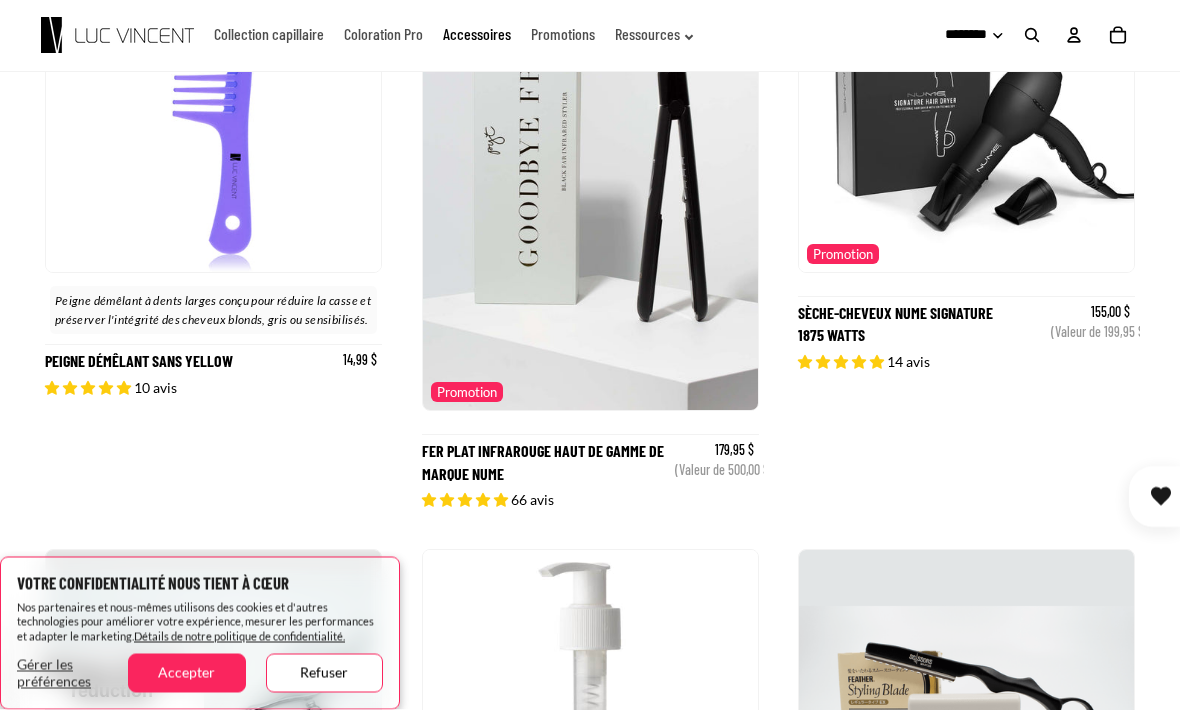 scroll, scrollTop: 2298, scrollLeft: 0, axis: vertical 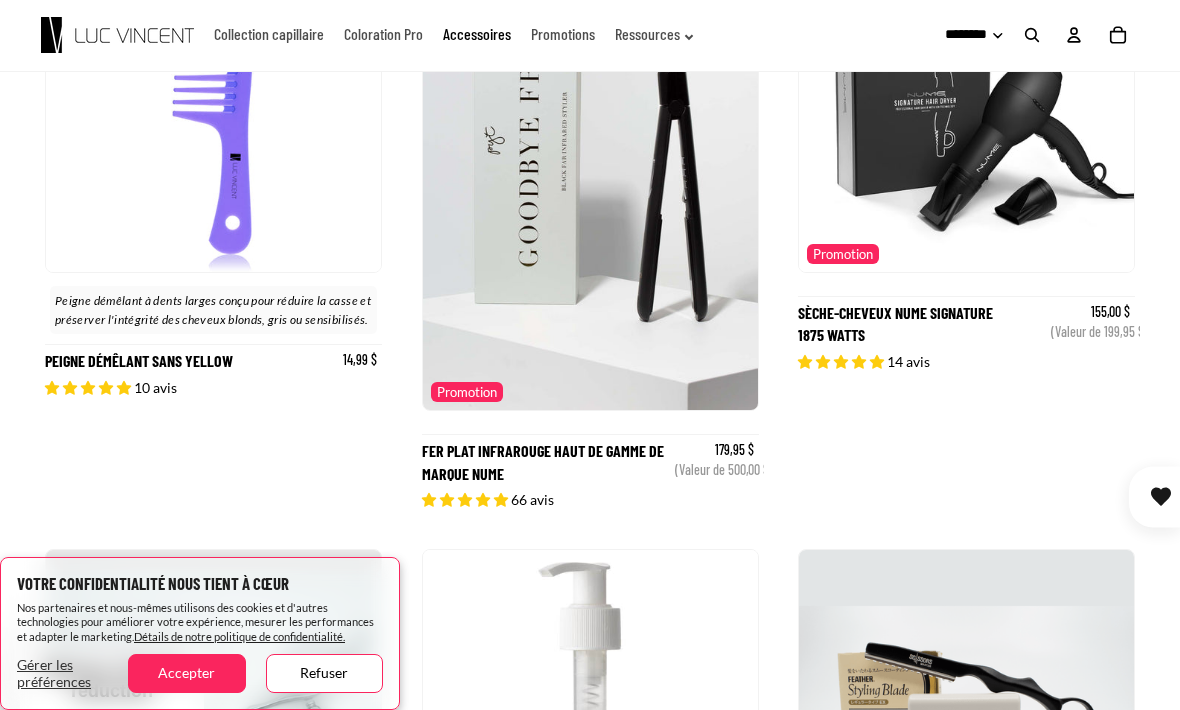 click on "Fer plat infrarouge haut de gamme de marque NUME" at bounding box center (590, 223) 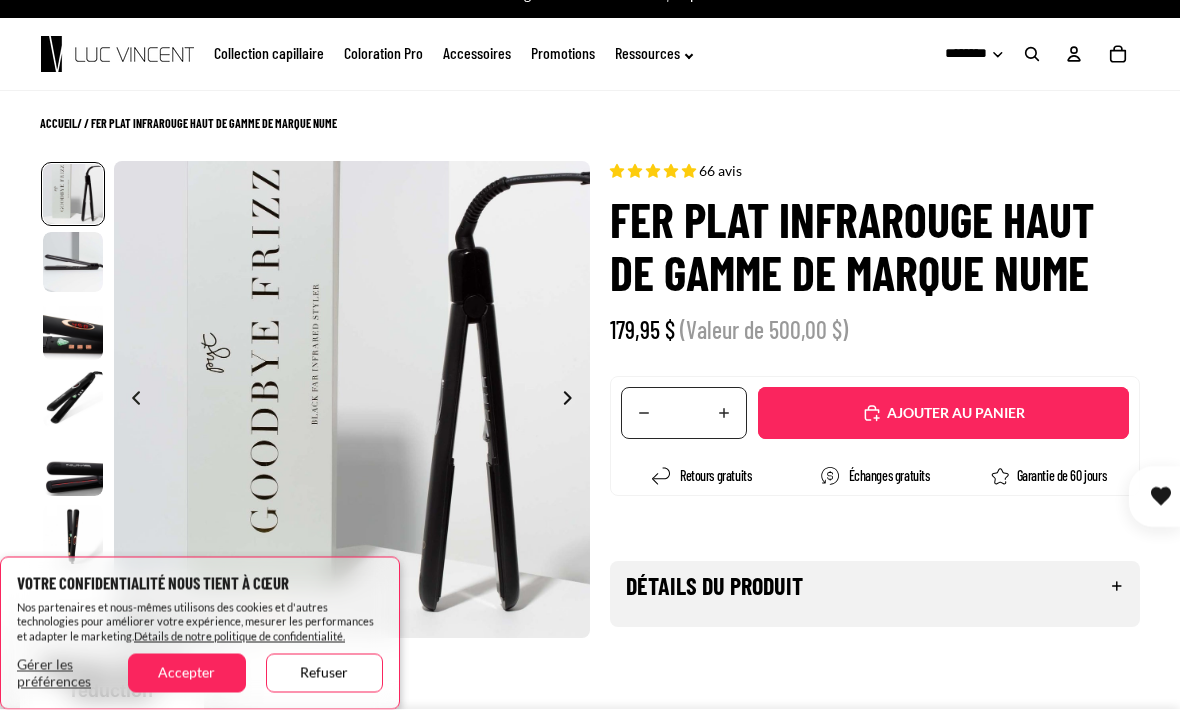 scroll, scrollTop: 0, scrollLeft: 0, axis: both 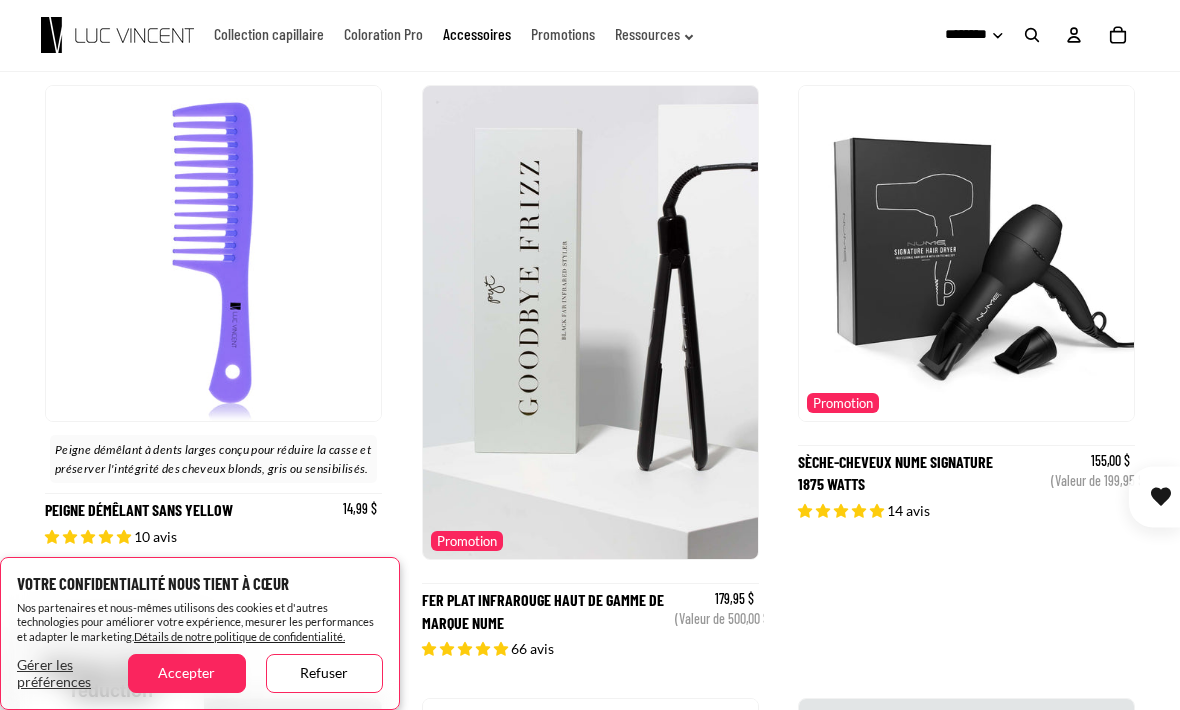 click on "Fer plat infrarouge haut de gamme de marque NUME" at bounding box center (590, 372) 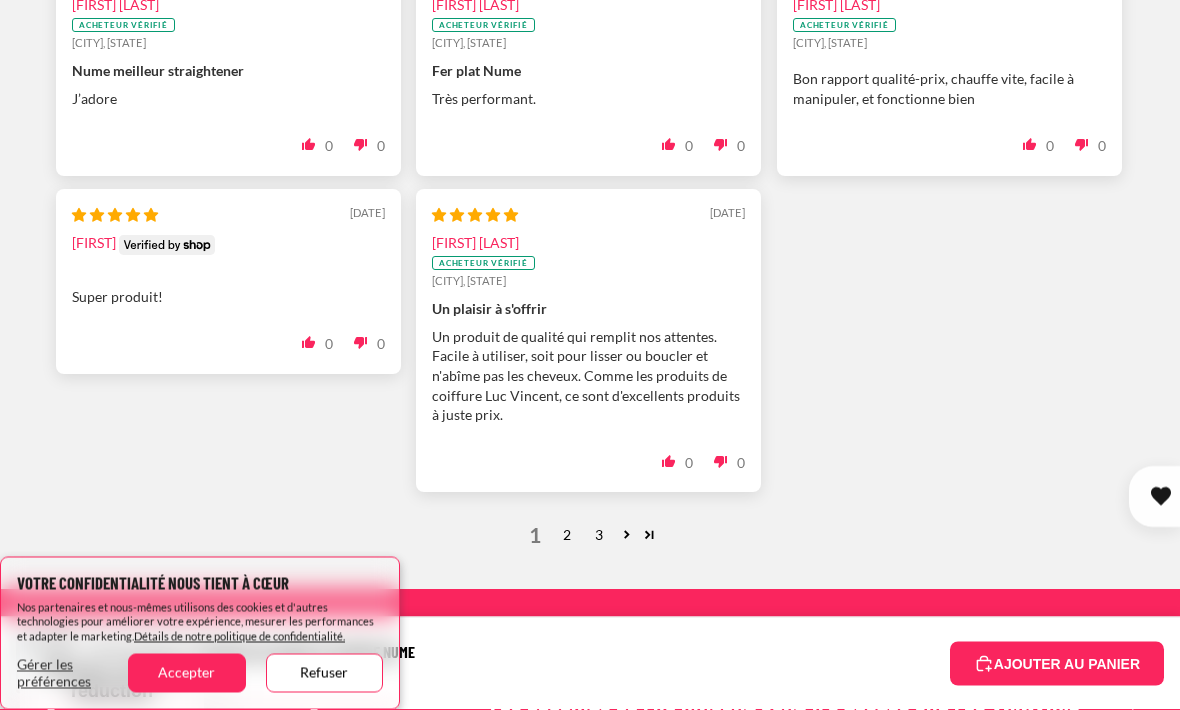 scroll, scrollTop: 1965, scrollLeft: 0, axis: vertical 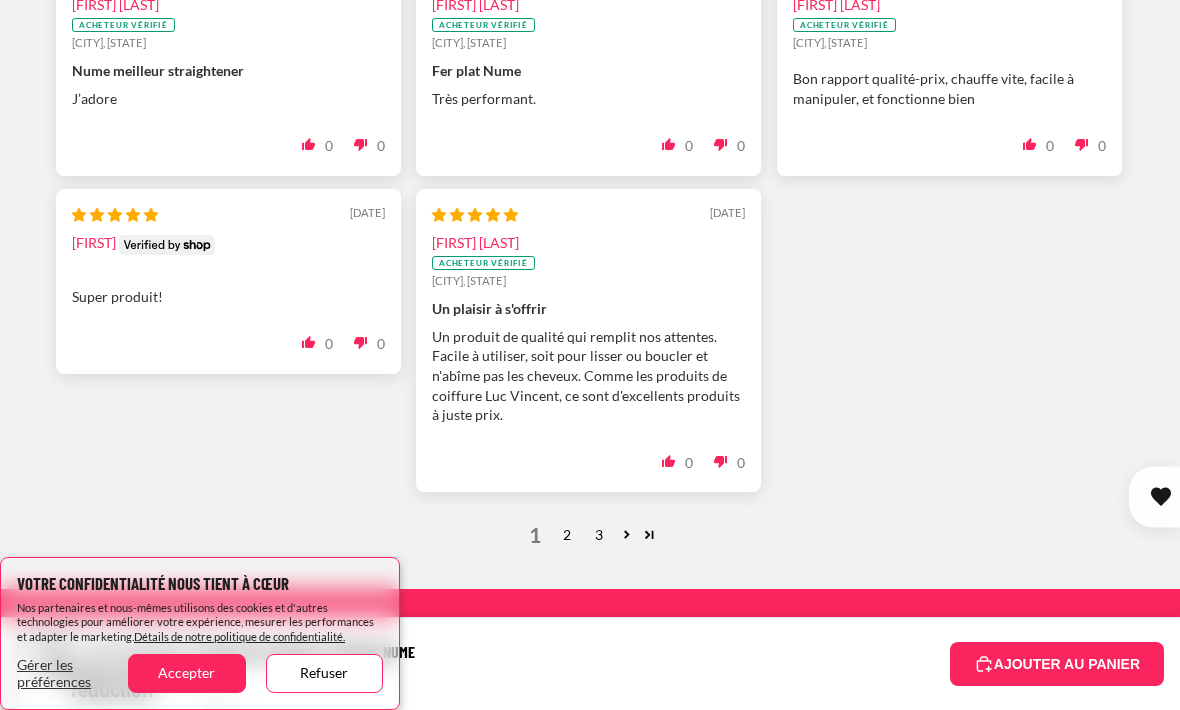 click on "2" at bounding box center [567, 535] 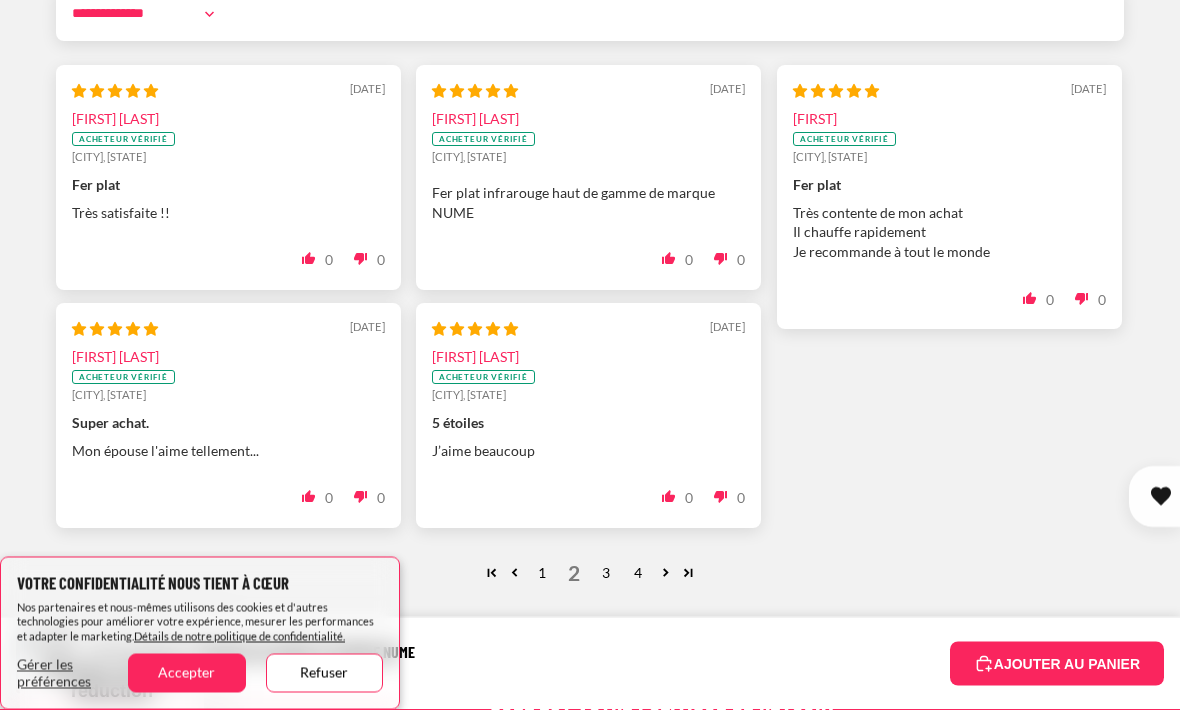scroll, scrollTop: 1851, scrollLeft: 0, axis: vertical 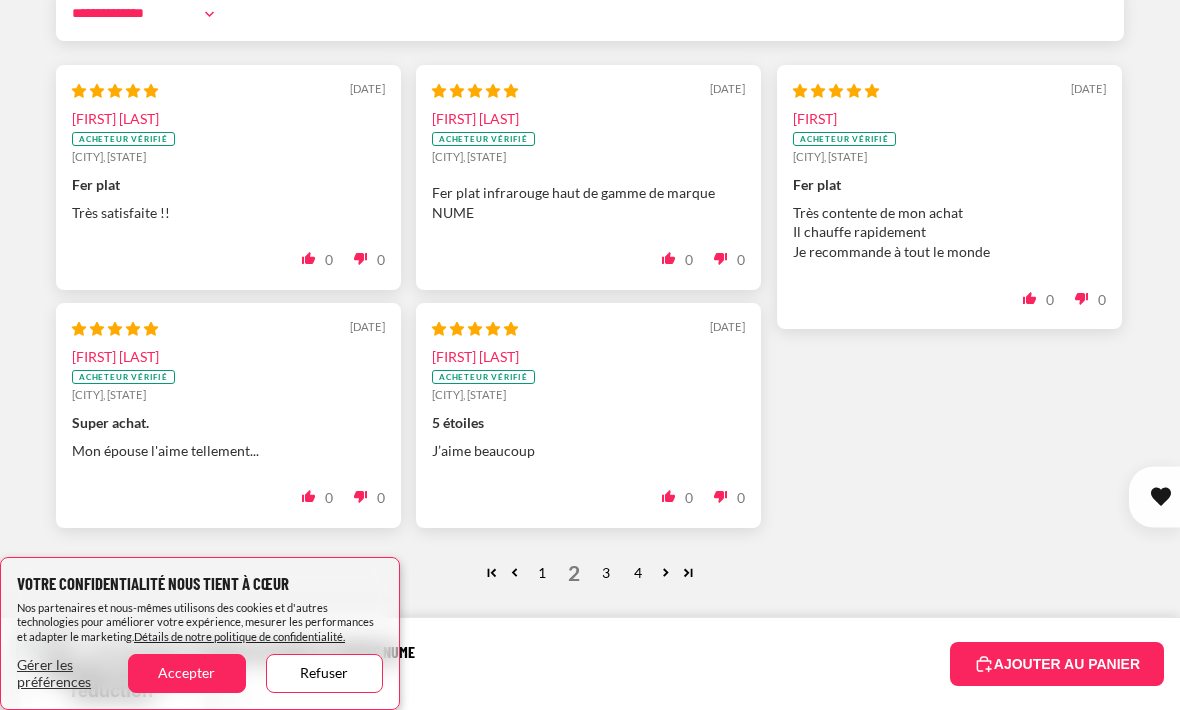 click on "3" at bounding box center [606, 573] 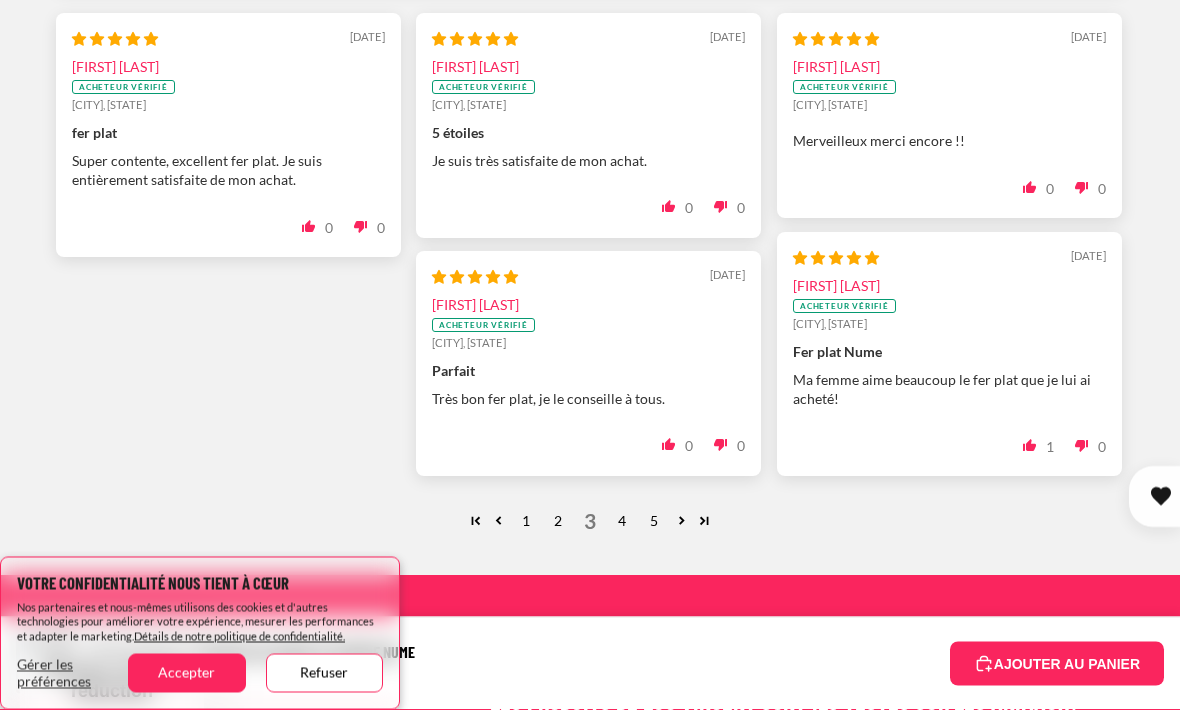 scroll, scrollTop: 1903, scrollLeft: 0, axis: vertical 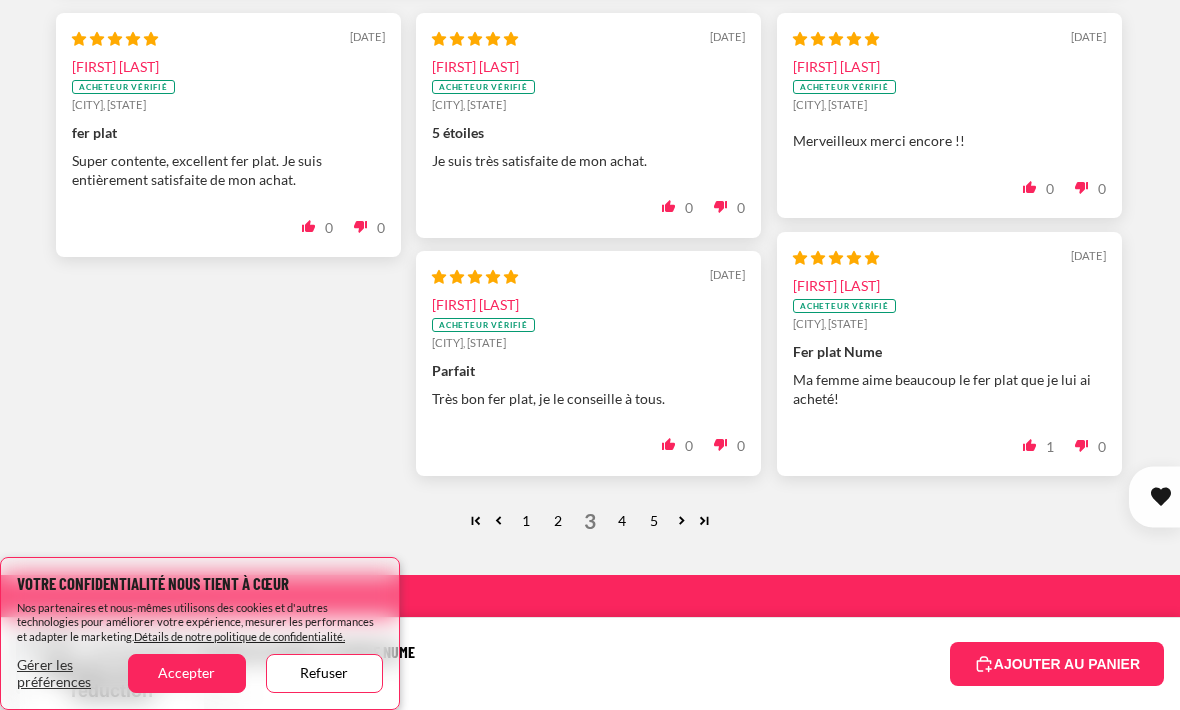 click on "4" at bounding box center [622, 521] 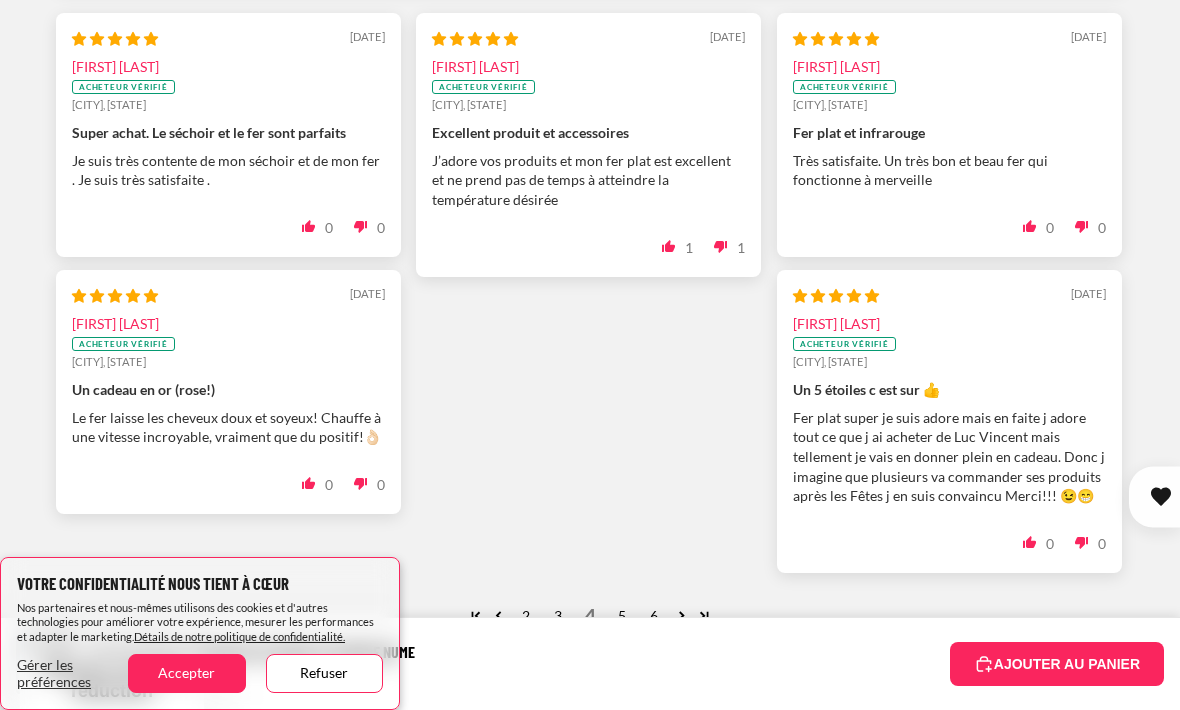 click on "5" at bounding box center [622, 616] 